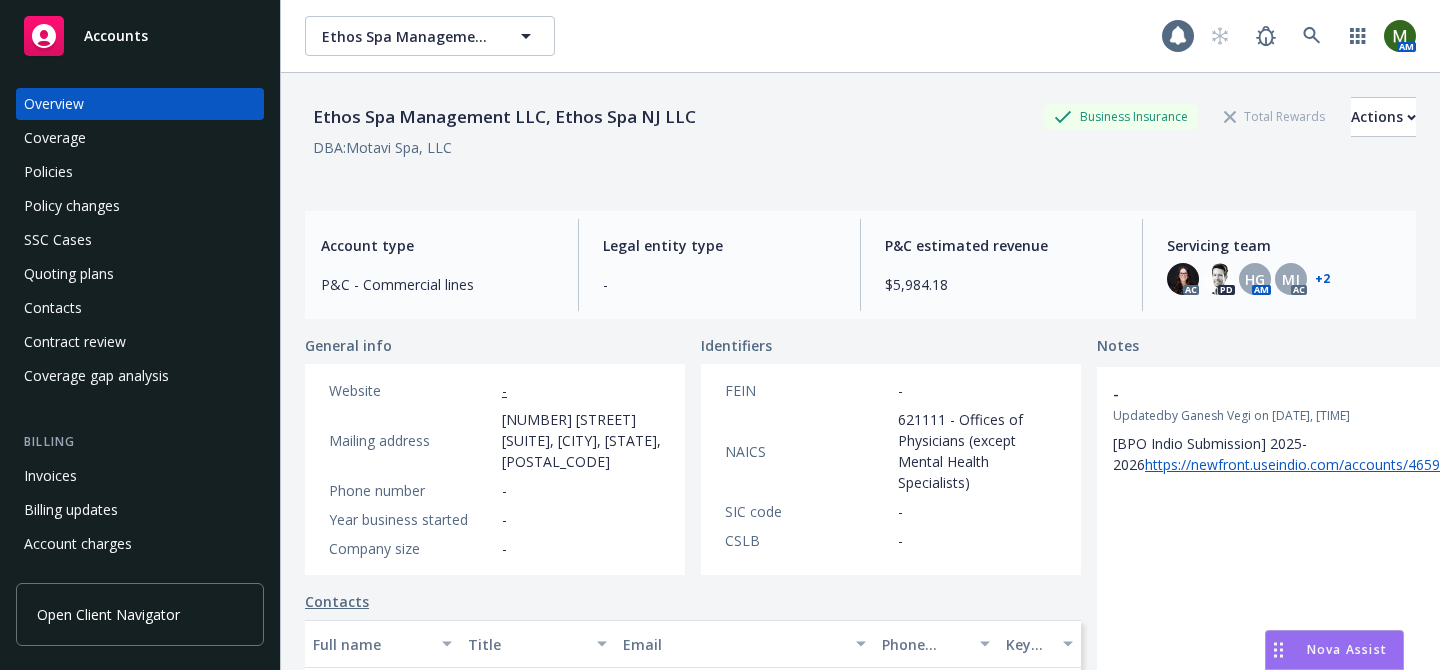 scroll, scrollTop: 0, scrollLeft: 0, axis: both 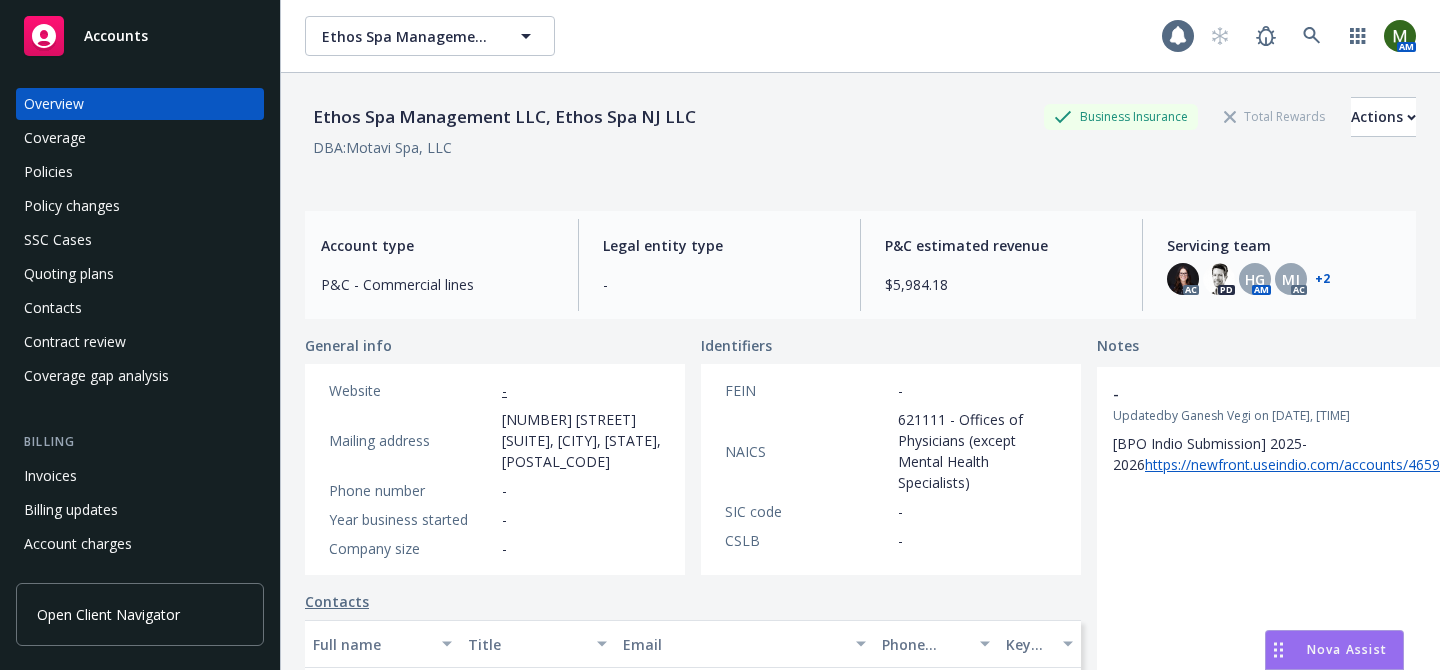click on "Policies" at bounding box center (140, 172) 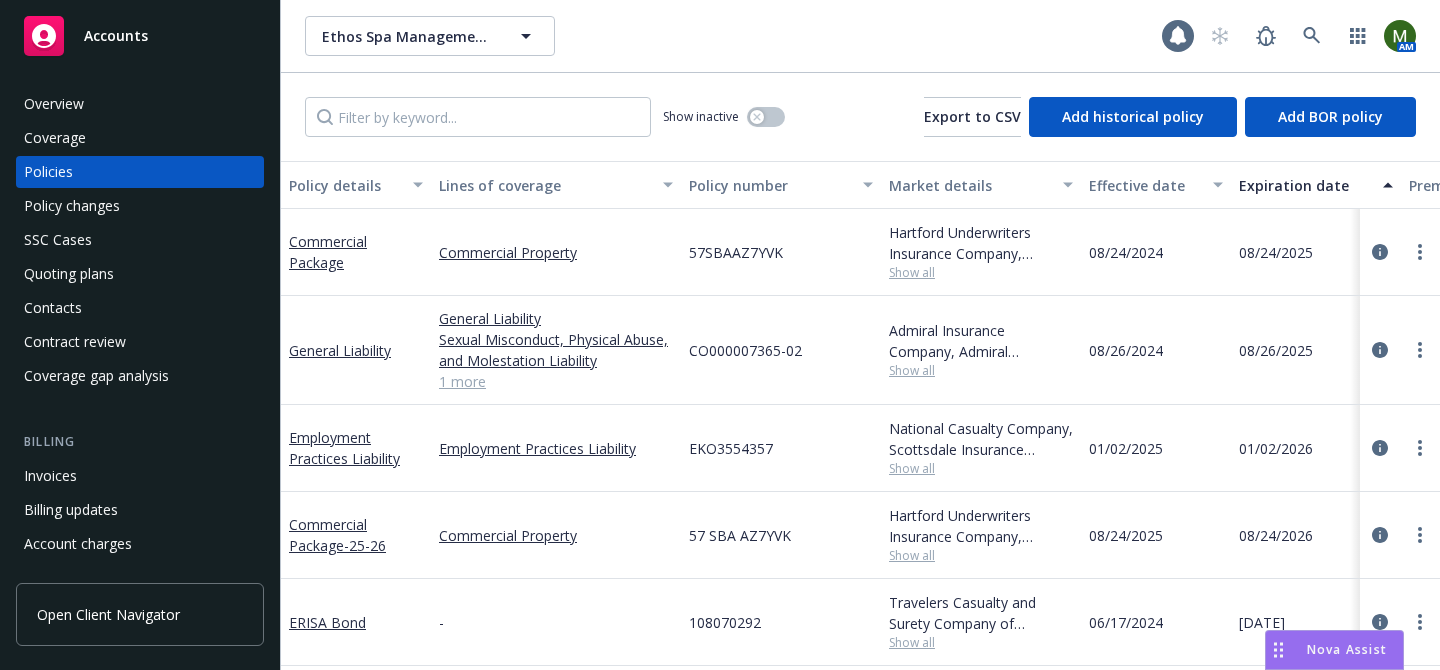 click on "Overview" at bounding box center (140, 104) 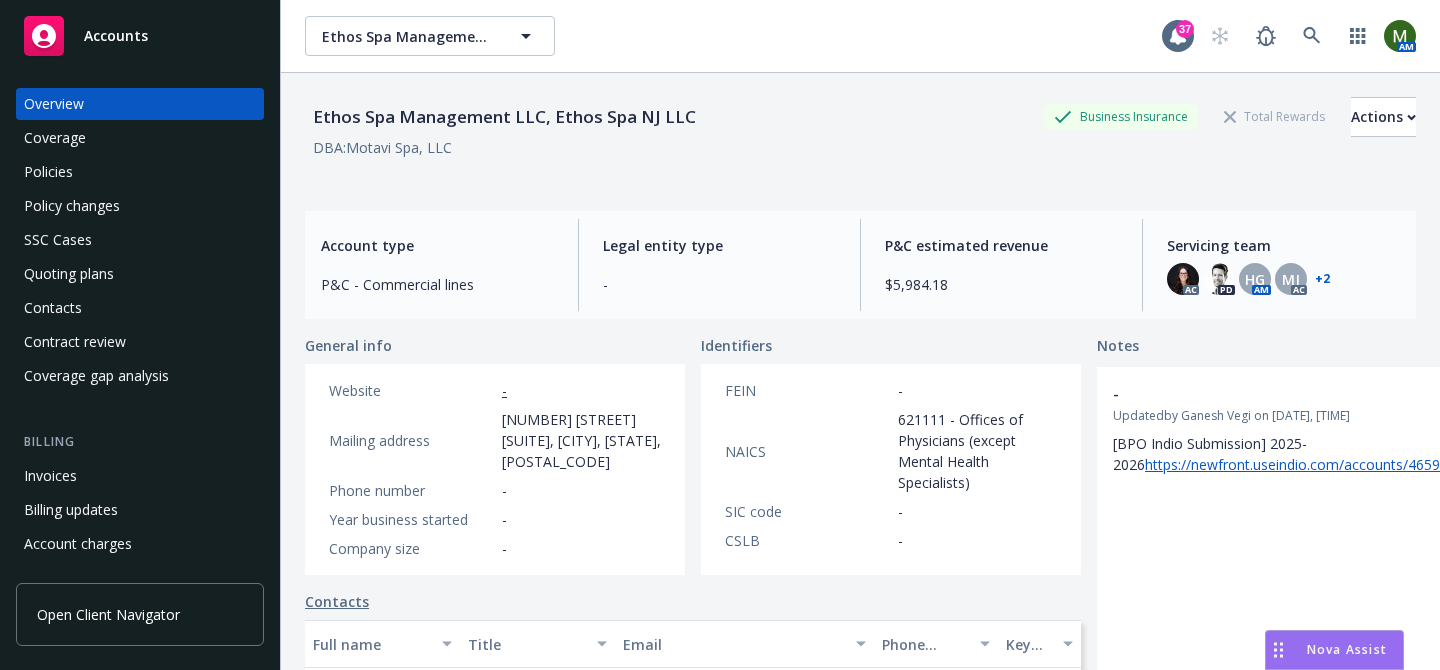 click on "+ 2" at bounding box center (1322, 279) 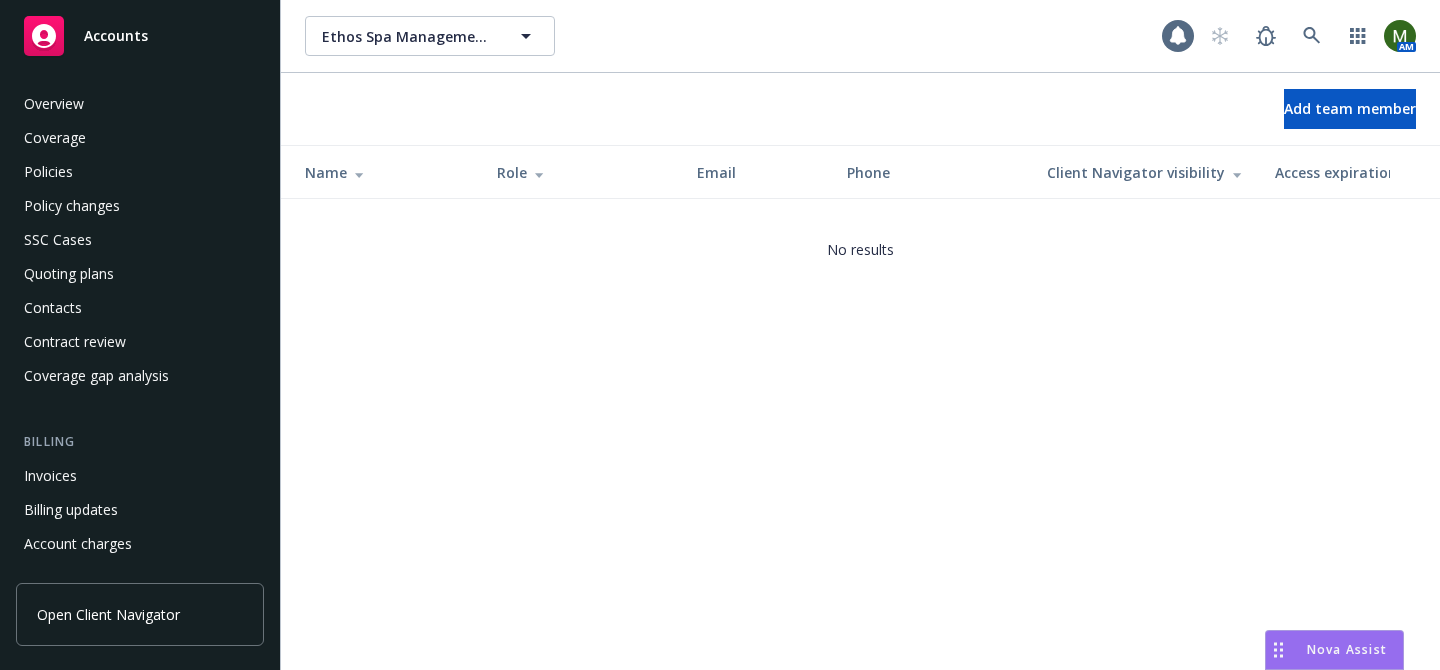 scroll, scrollTop: 0, scrollLeft: 0, axis: both 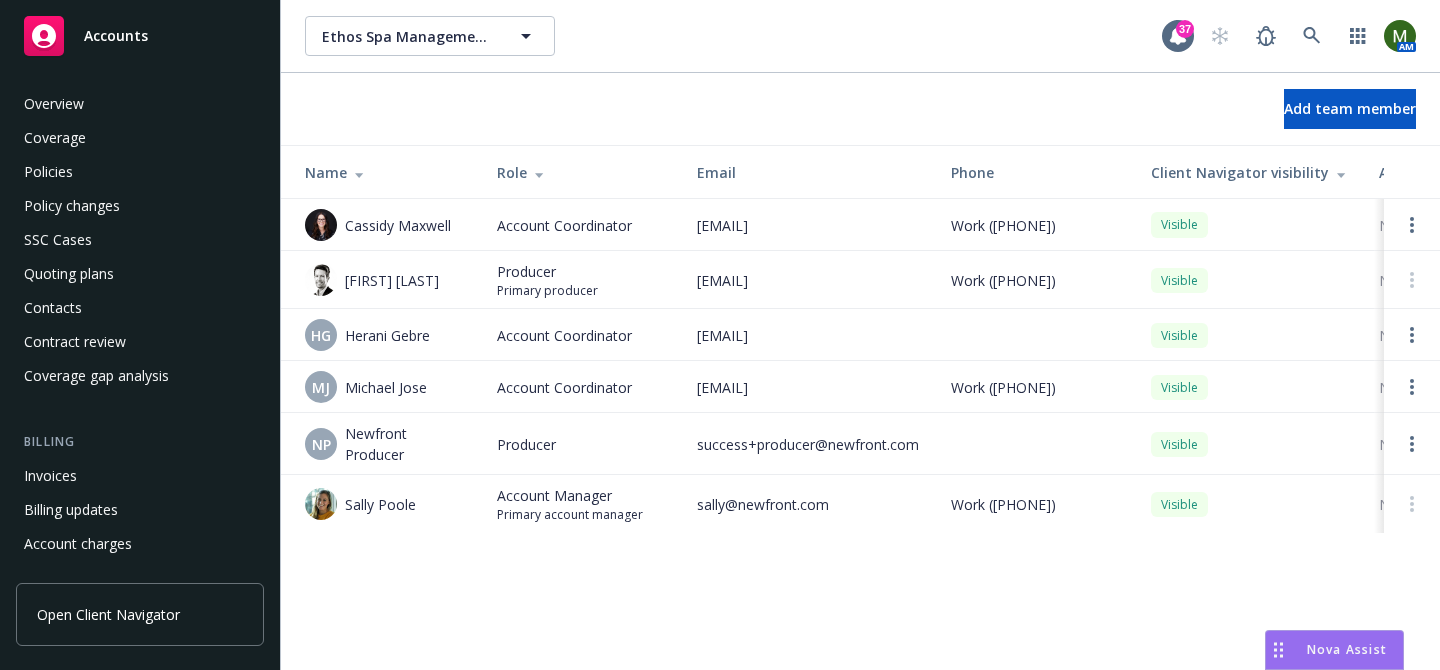 click on "Policies" at bounding box center (140, 172) 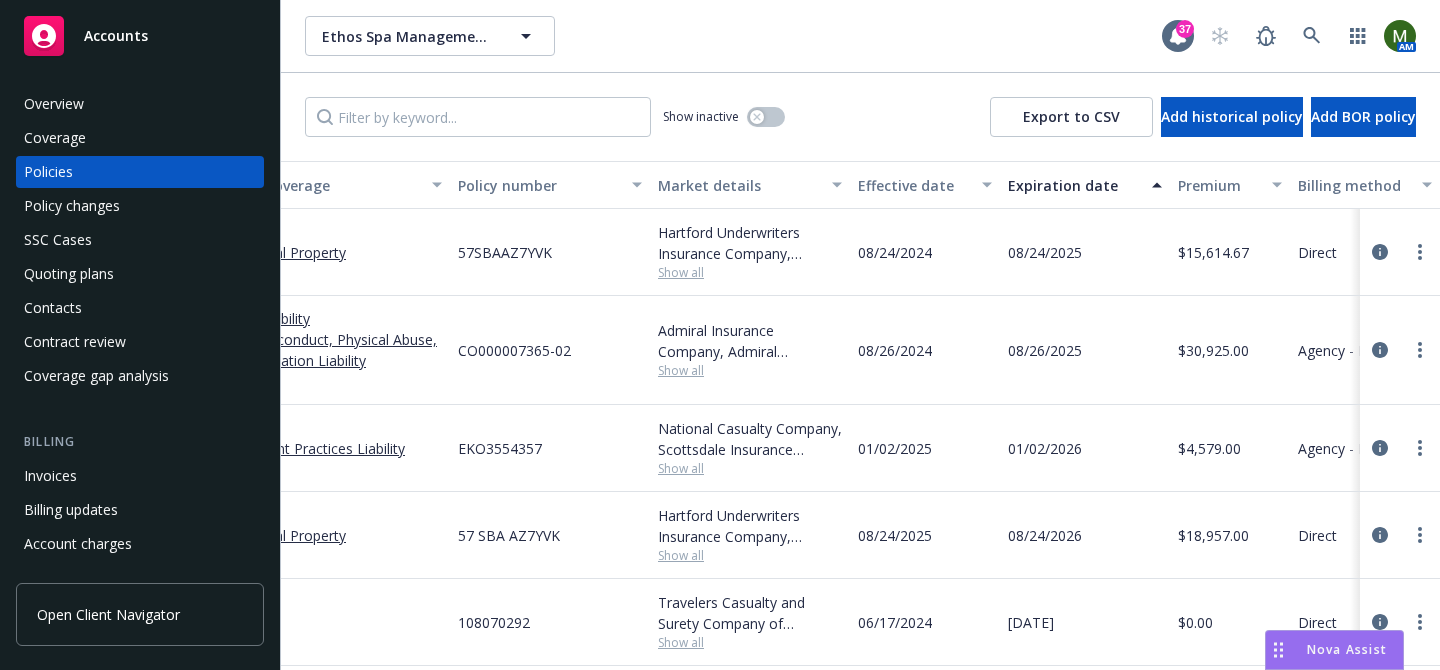 scroll, scrollTop: 0, scrollLeft: 363, axis: horizontal 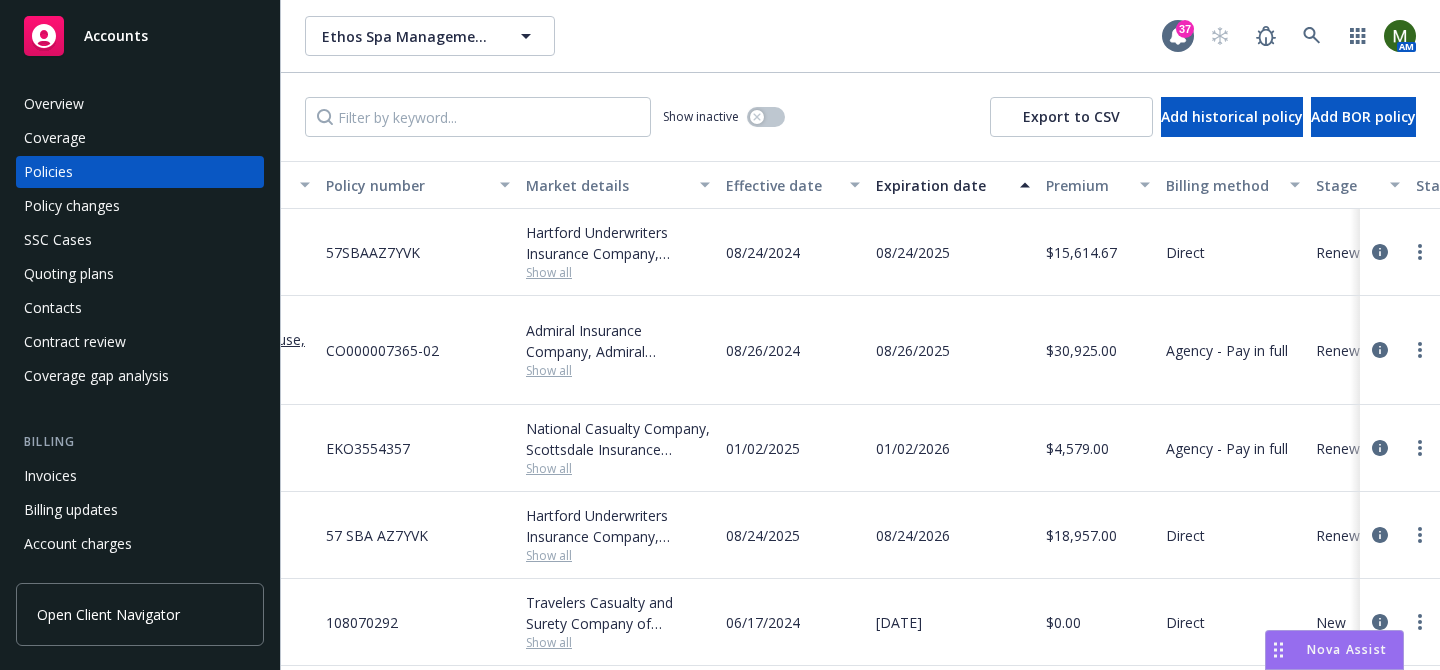 click on "Overview" at bounding box center [140, 104] 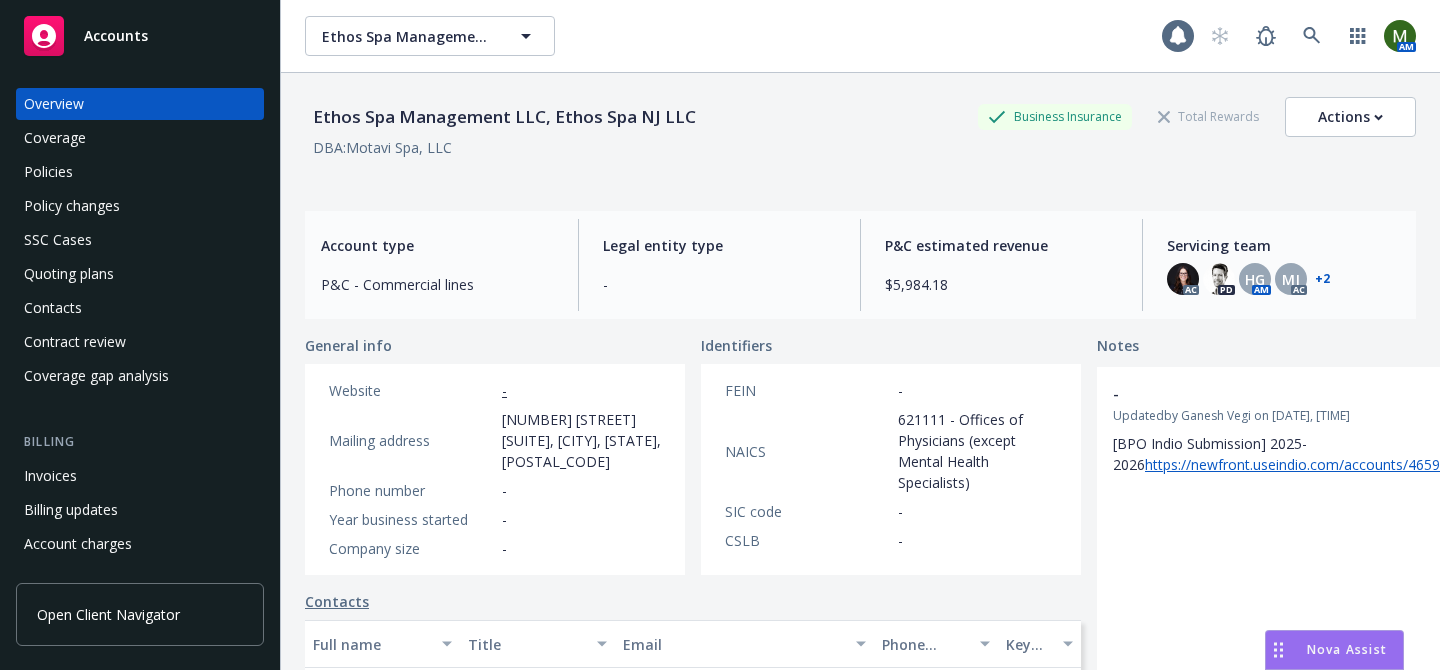 click on "Policies" at bounding box center (140, 172) 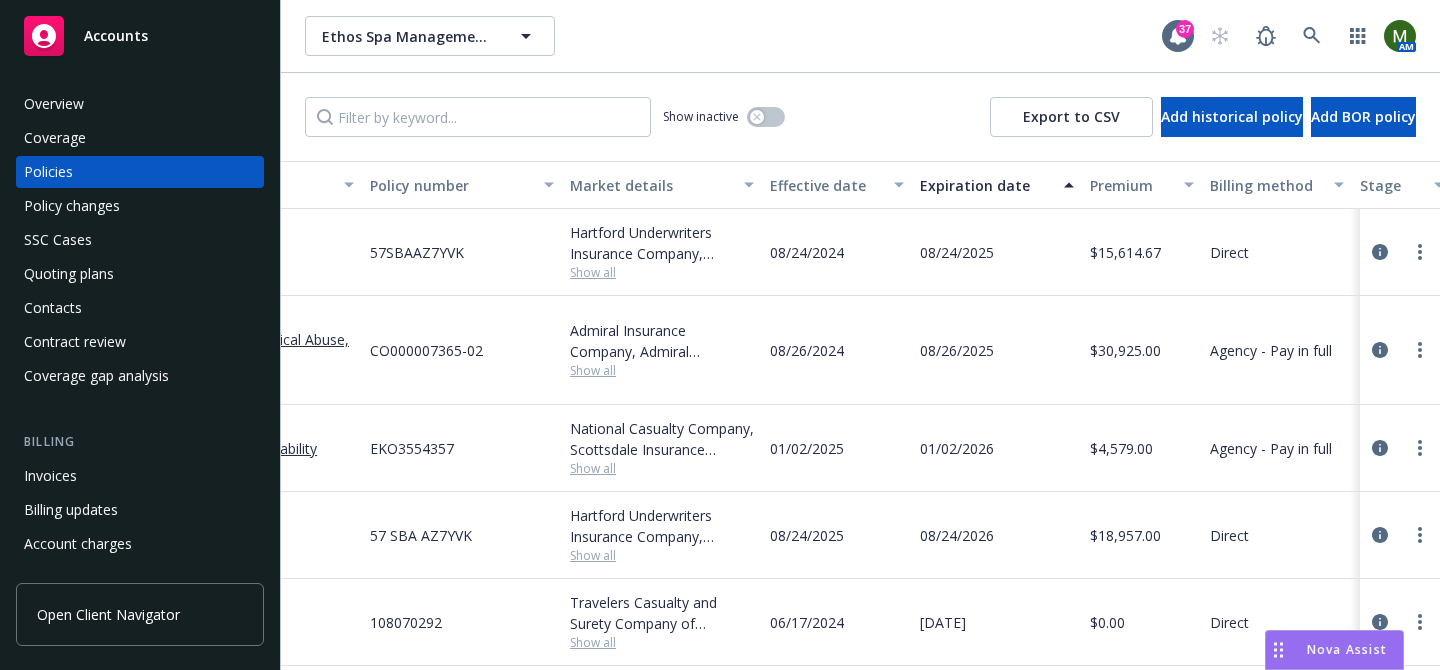 scroll, scrollTop: 0, scrollLeft: 326, axis: horizontal 